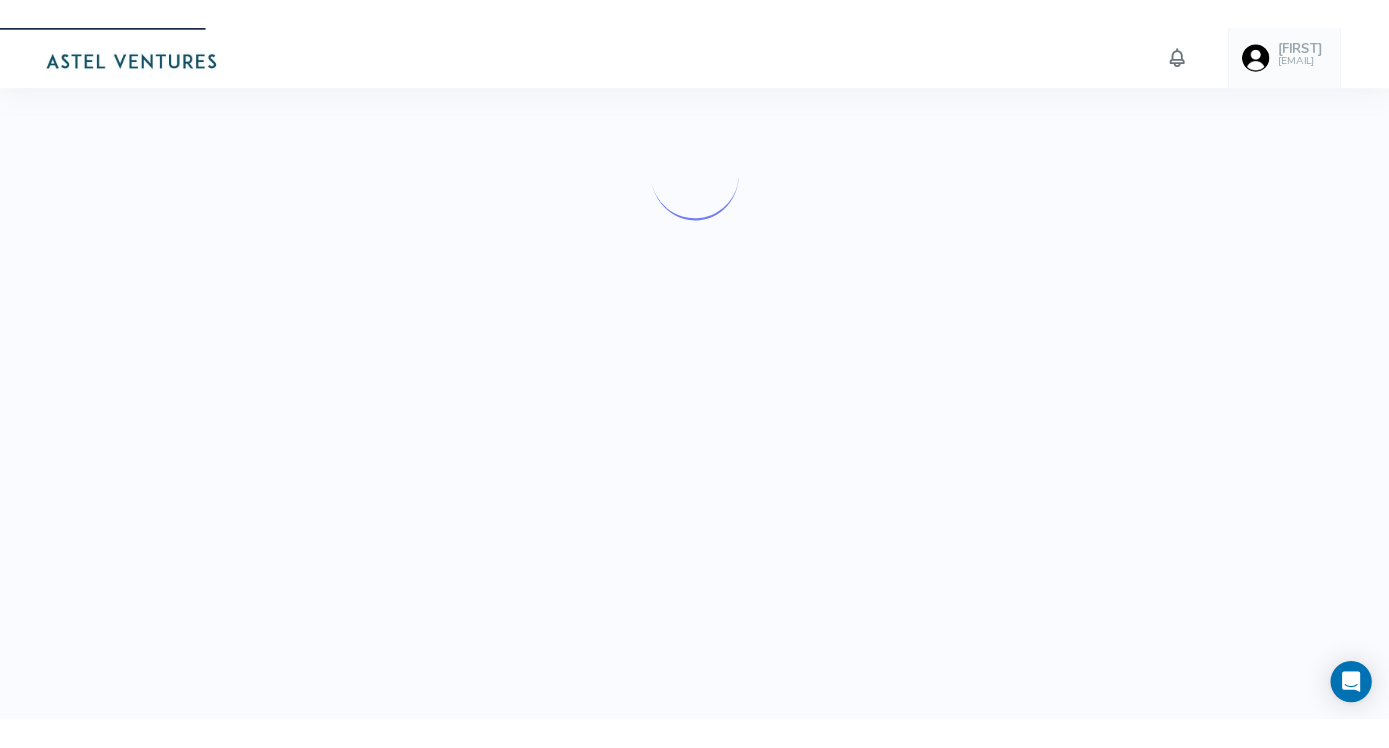 scroll, scrollTop: 0, scrollLeft: 0, axis: both 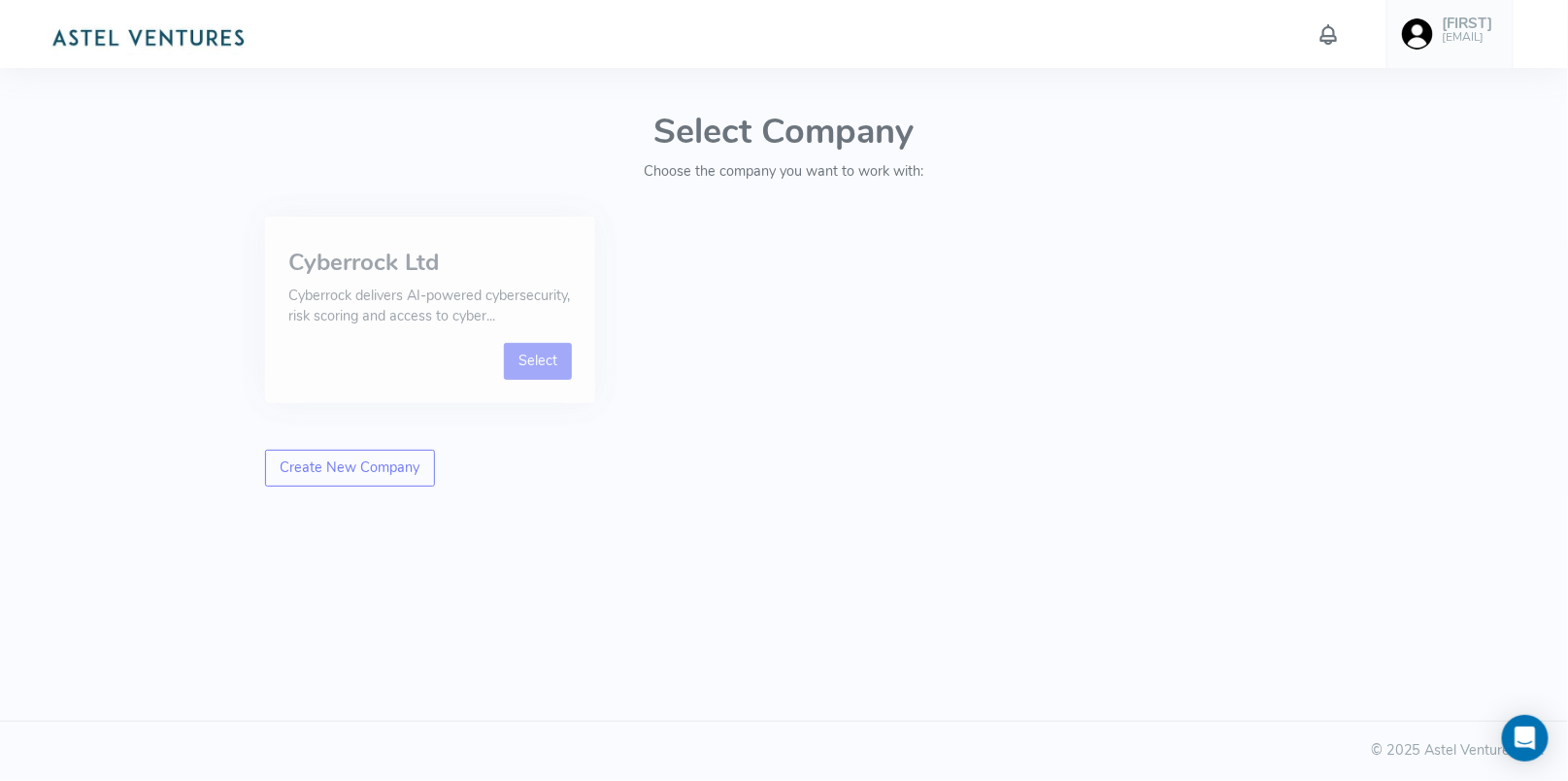 click on "Select" at bounding box center [538, 361] 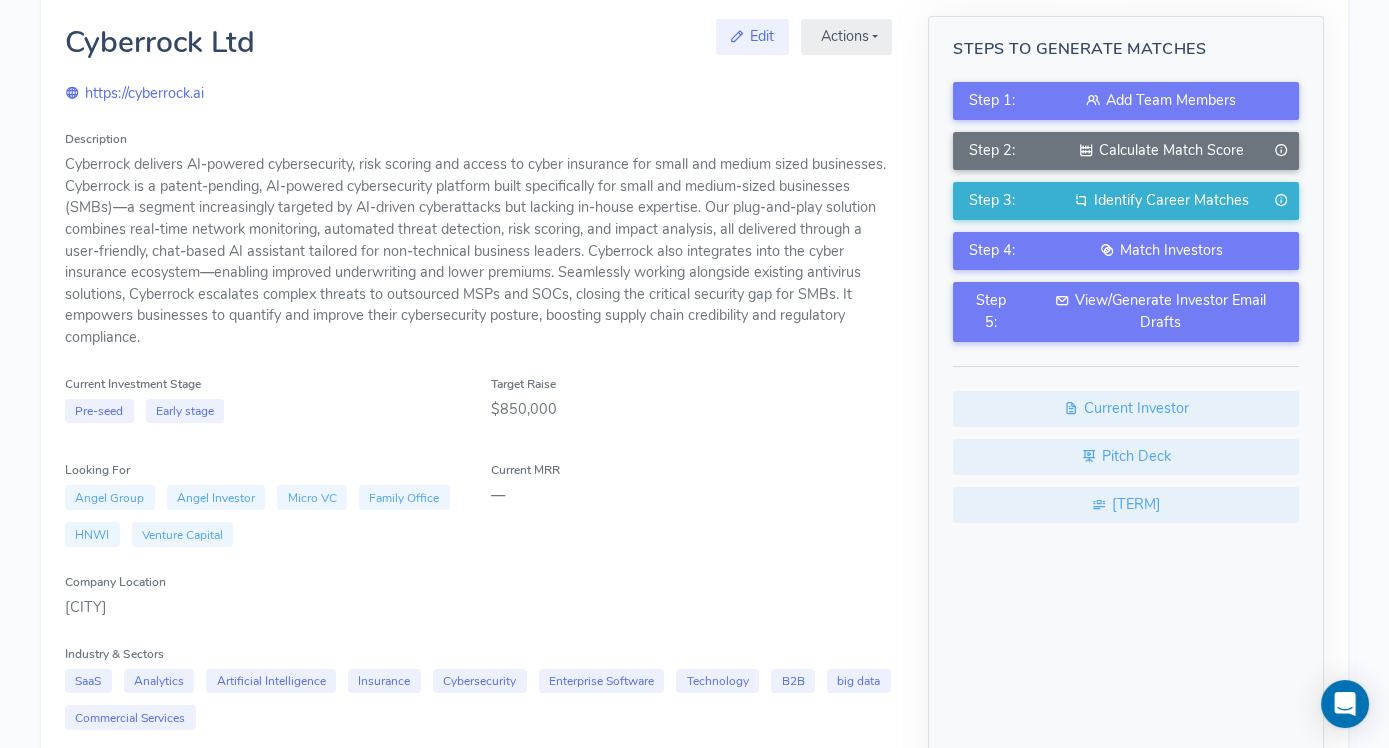 scroll, scrollTop: 0, scrollLeft: 0, axis: both 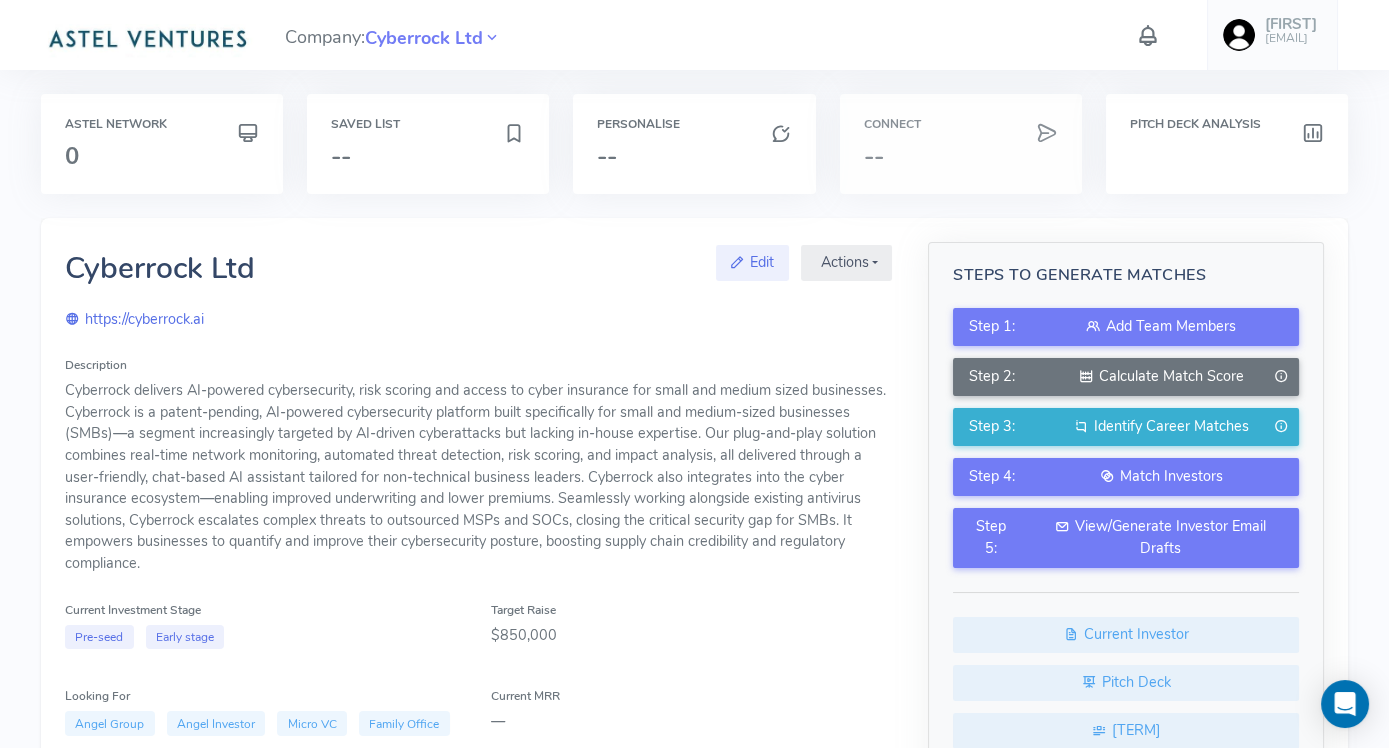 click on "Connect  --" at bounding box center (961, 144) 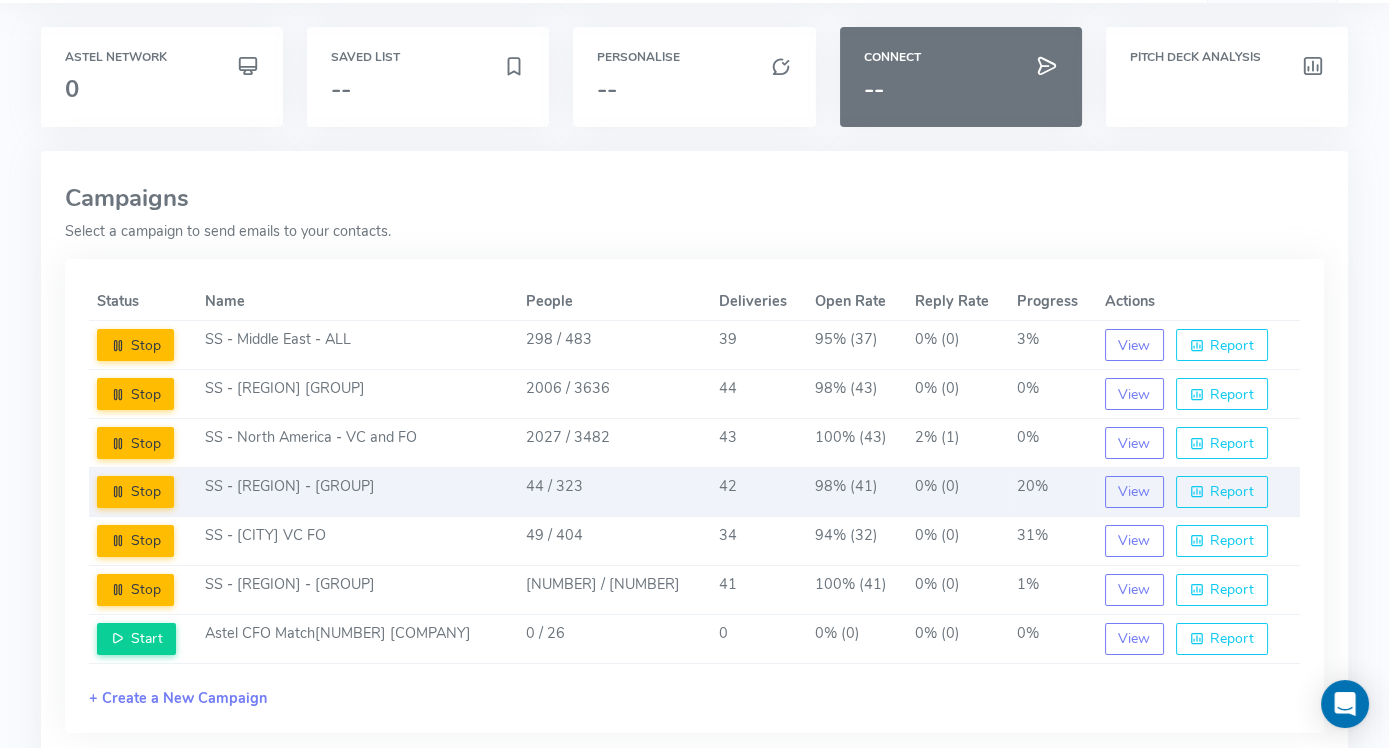 scroll, scrollTop: 0, scrollLeft: 0, axis: both 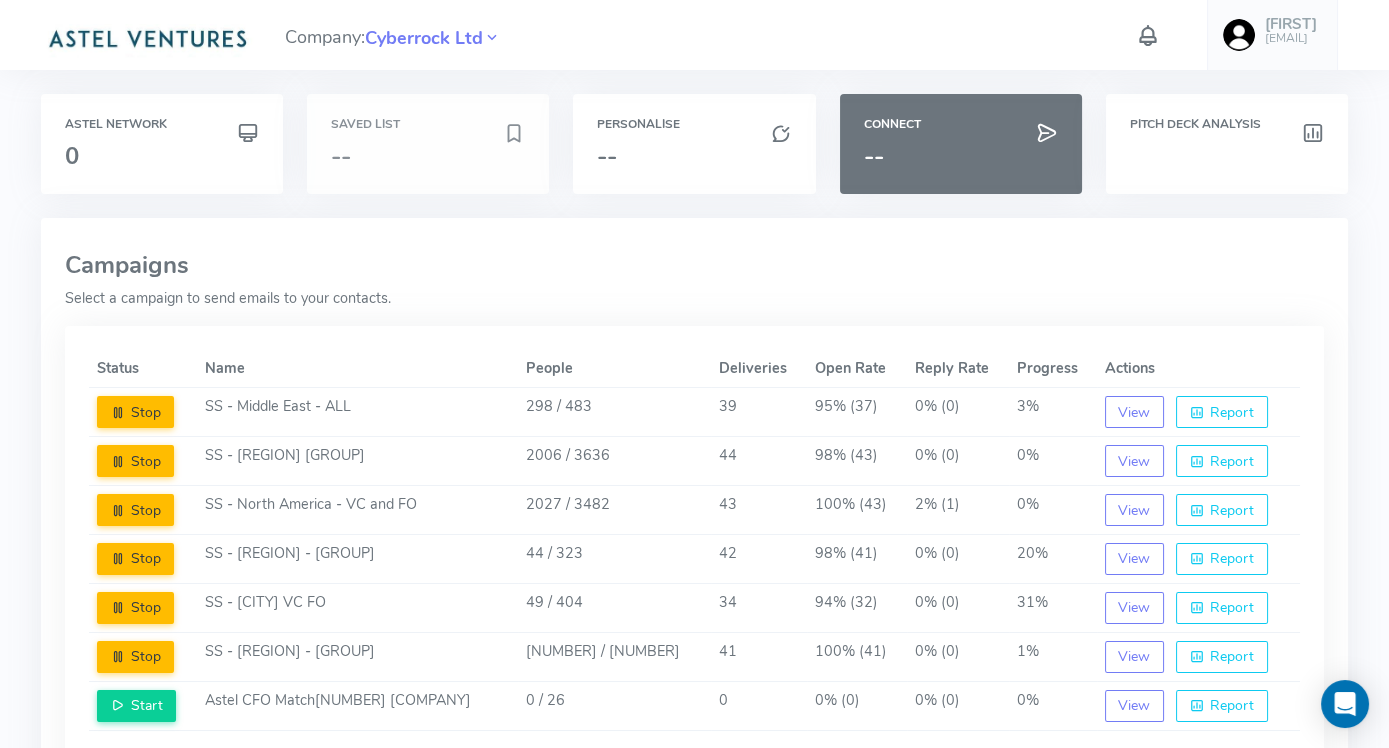 click on "Saved List" at bounding box center (428, 124) 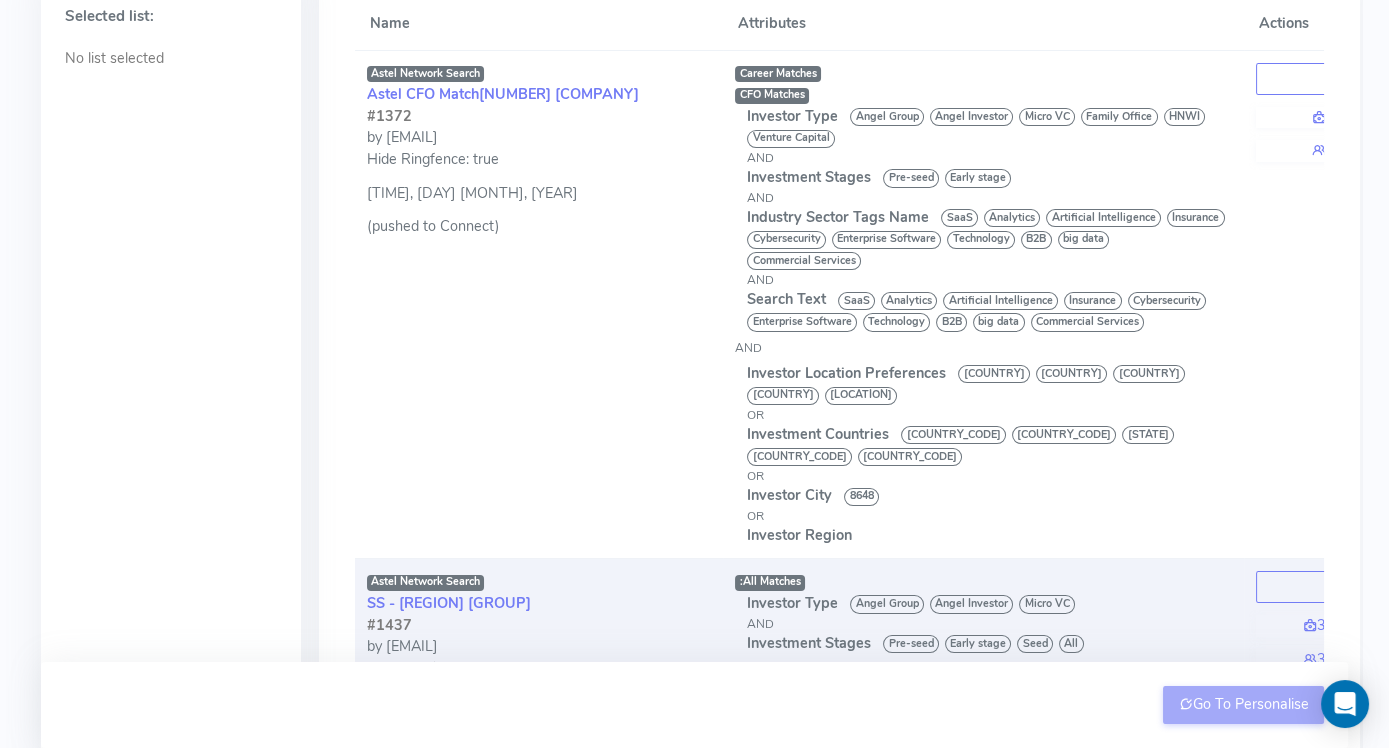 scroll, scrollTop: 0, scrollLeft: 0, axis: both 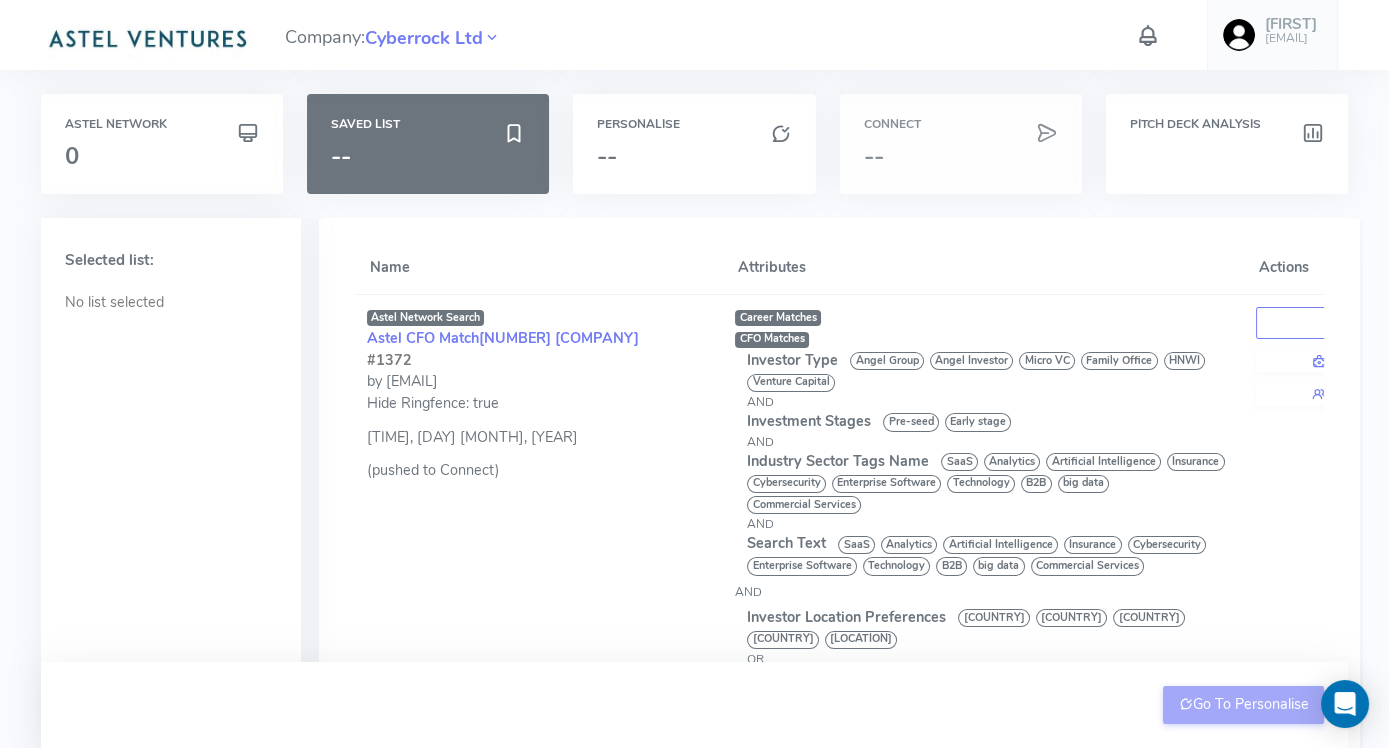 click on "Connect  --" at bounding box center (961, 144) 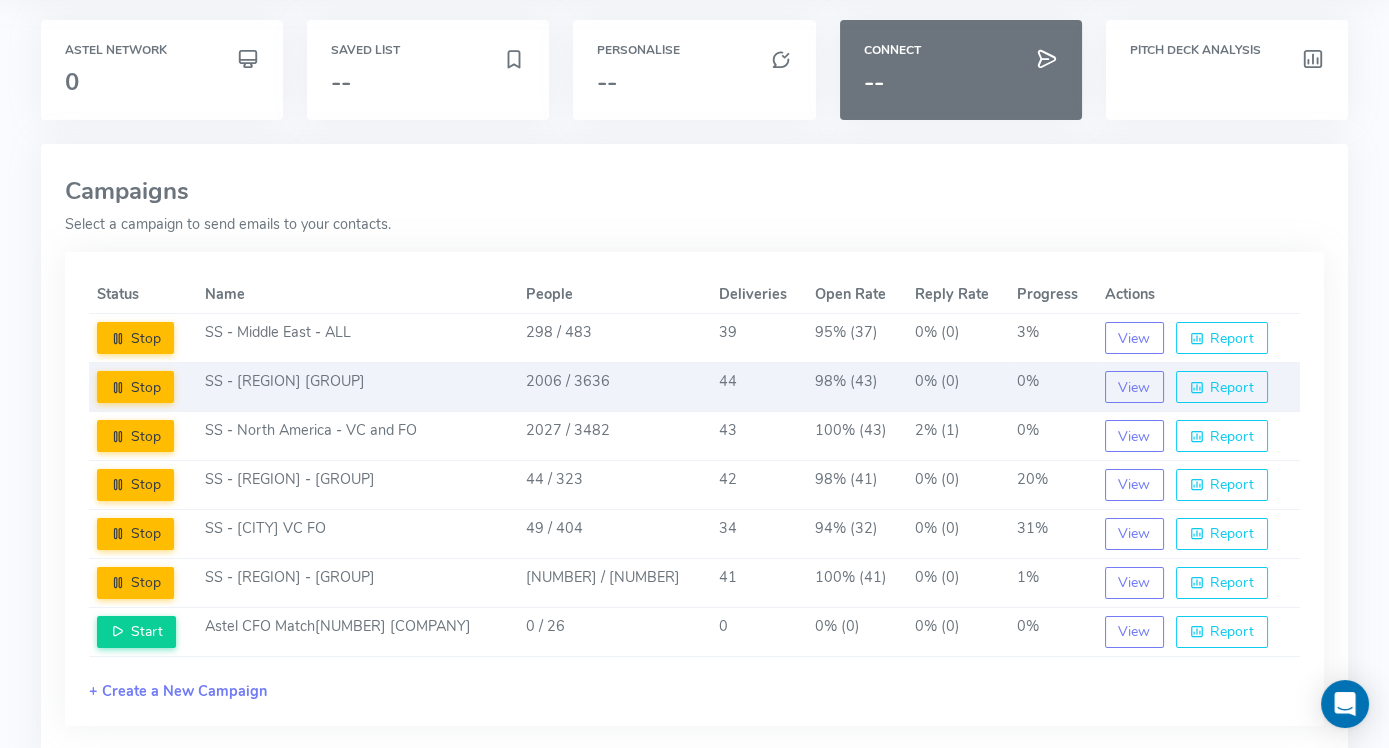 scroll, scrollTop: 112, scrollLeft: 0, axis: vertical 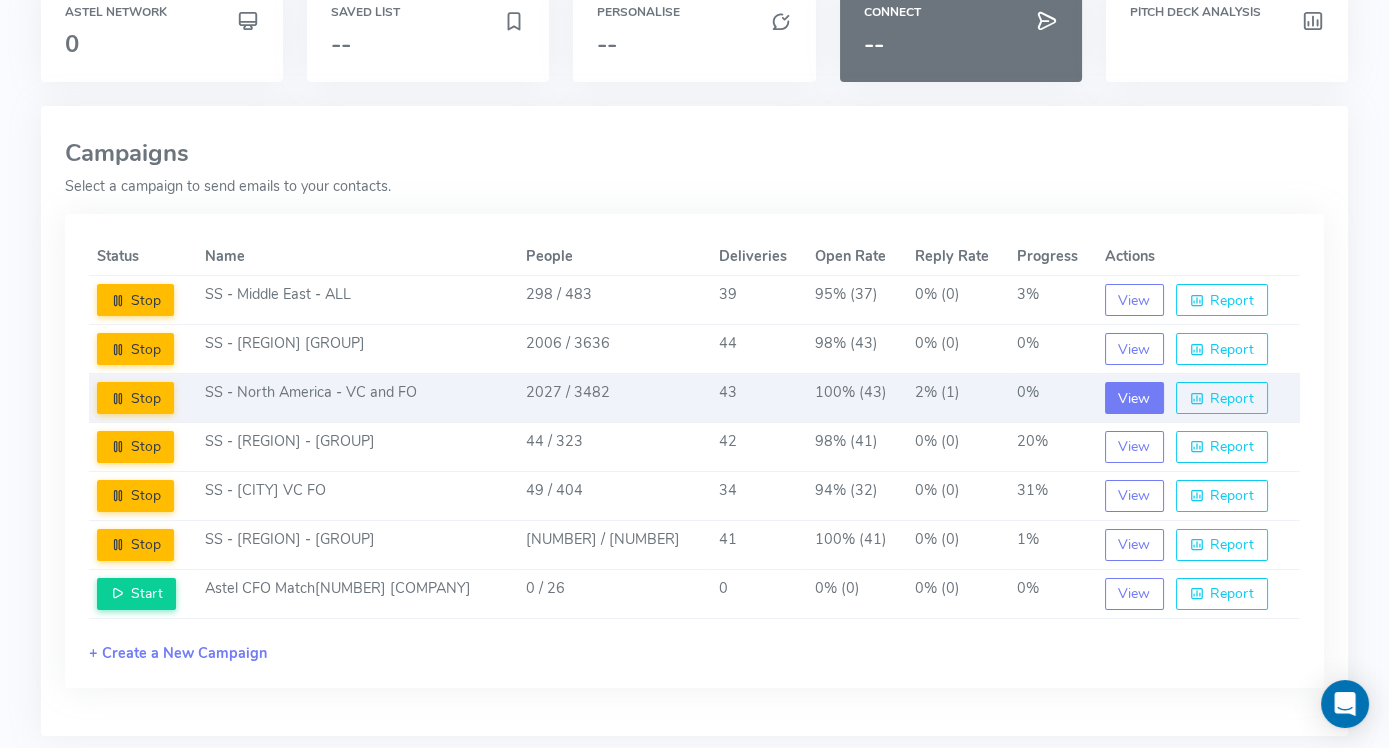 click on "View" at bounding box center [1135, 398] 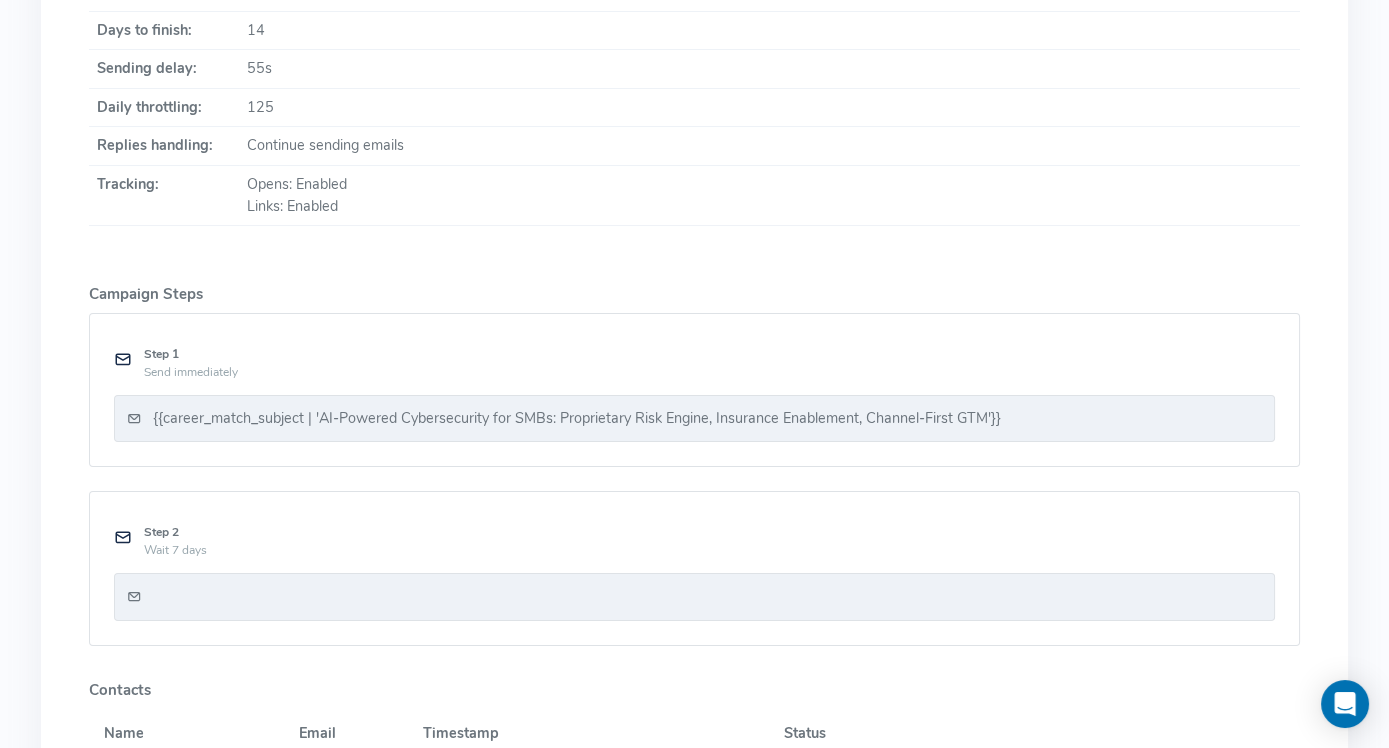 scroll, scrollTop: 0, scrollLeft: 0, axis: both 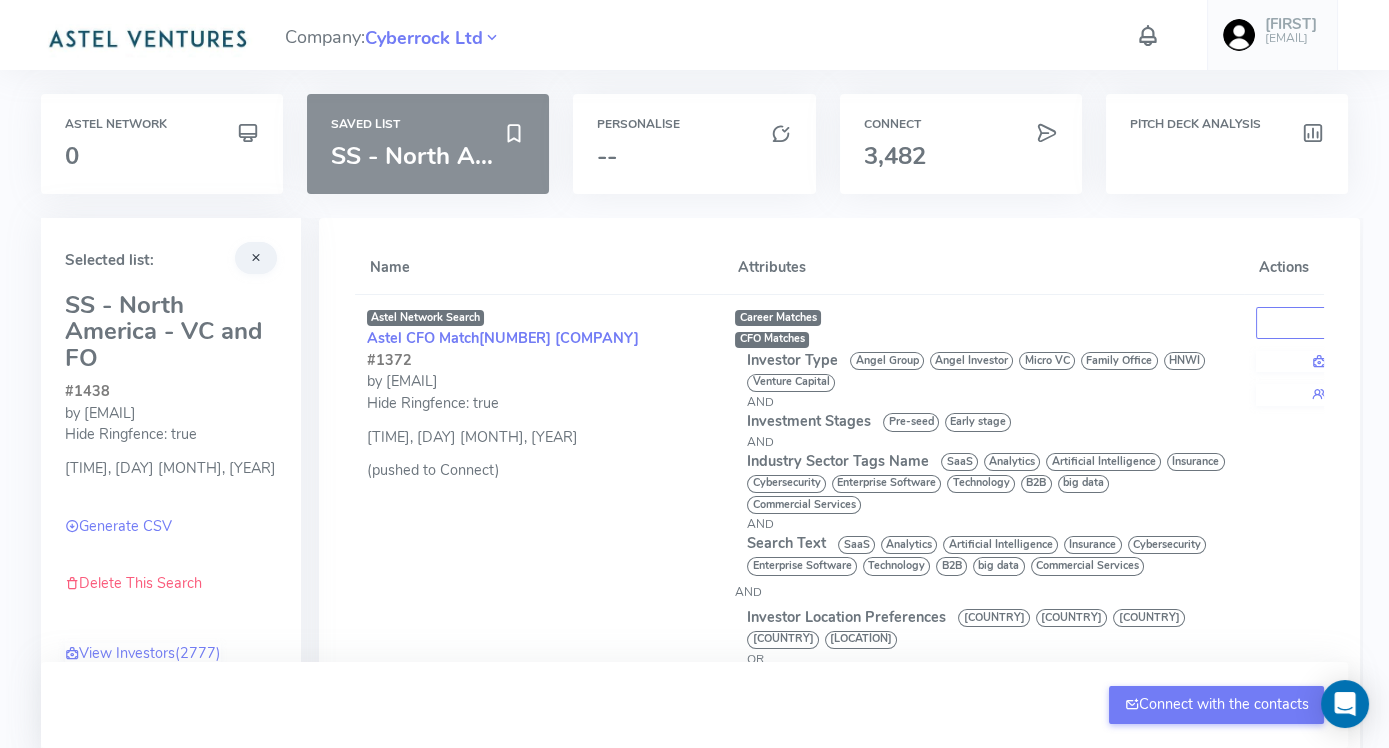 click on "SS - North Am..." at bounding box center (422, 156) 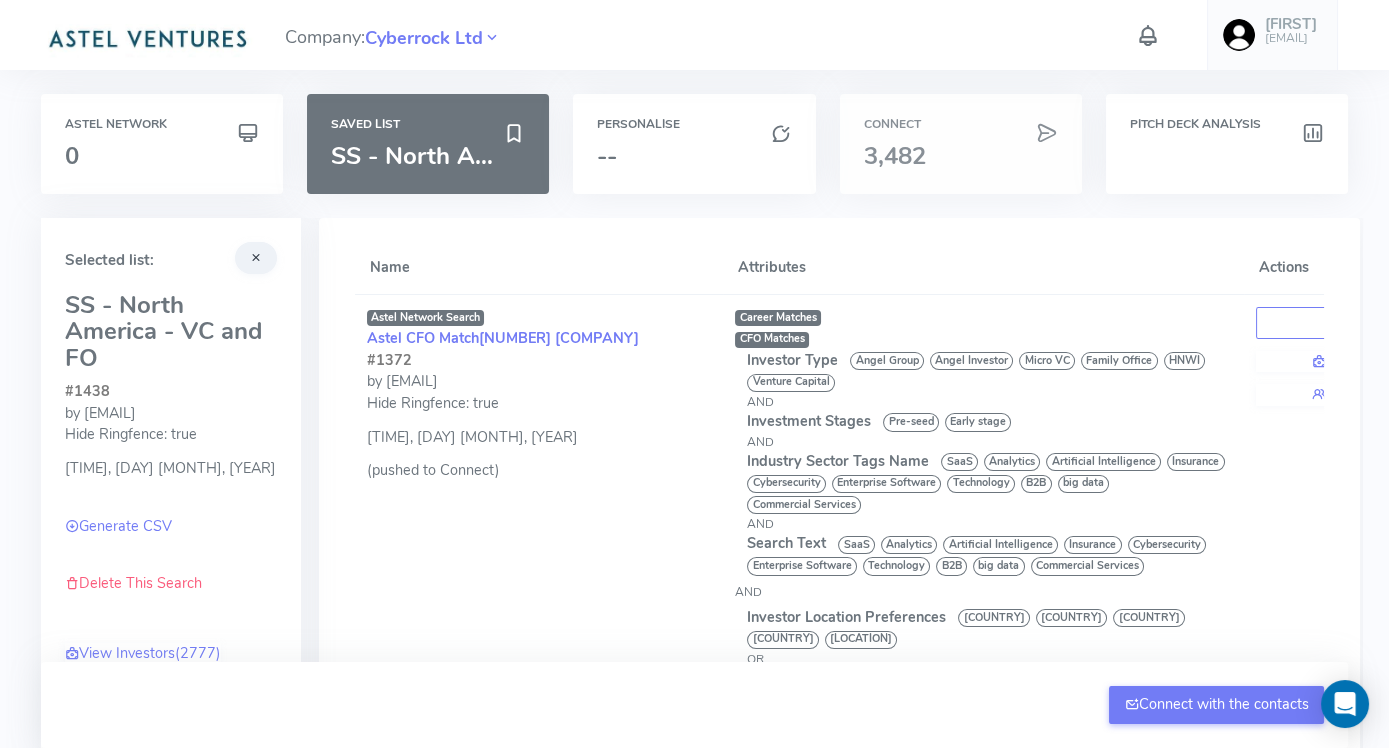 click on "3,482" at bounding box center (895, 156) 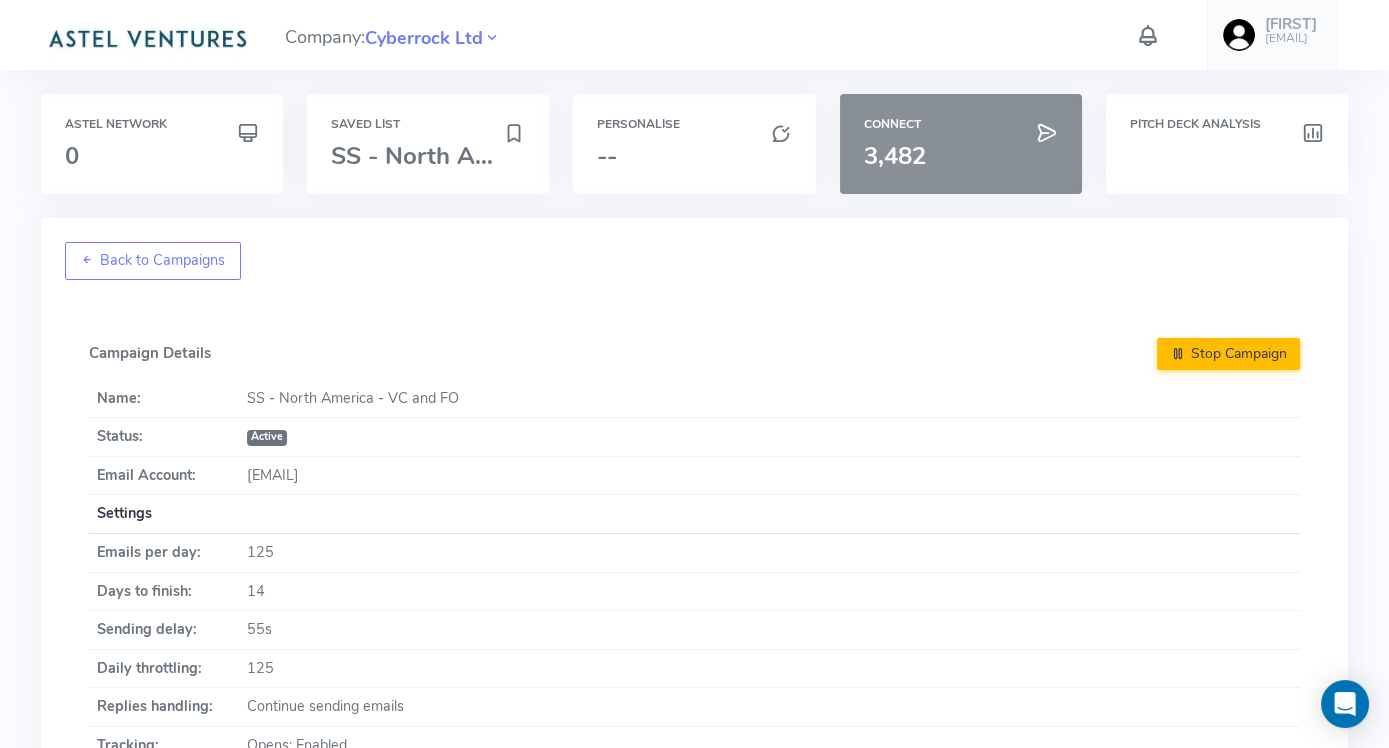 click on "Connect" at bounding box center [961, 124] 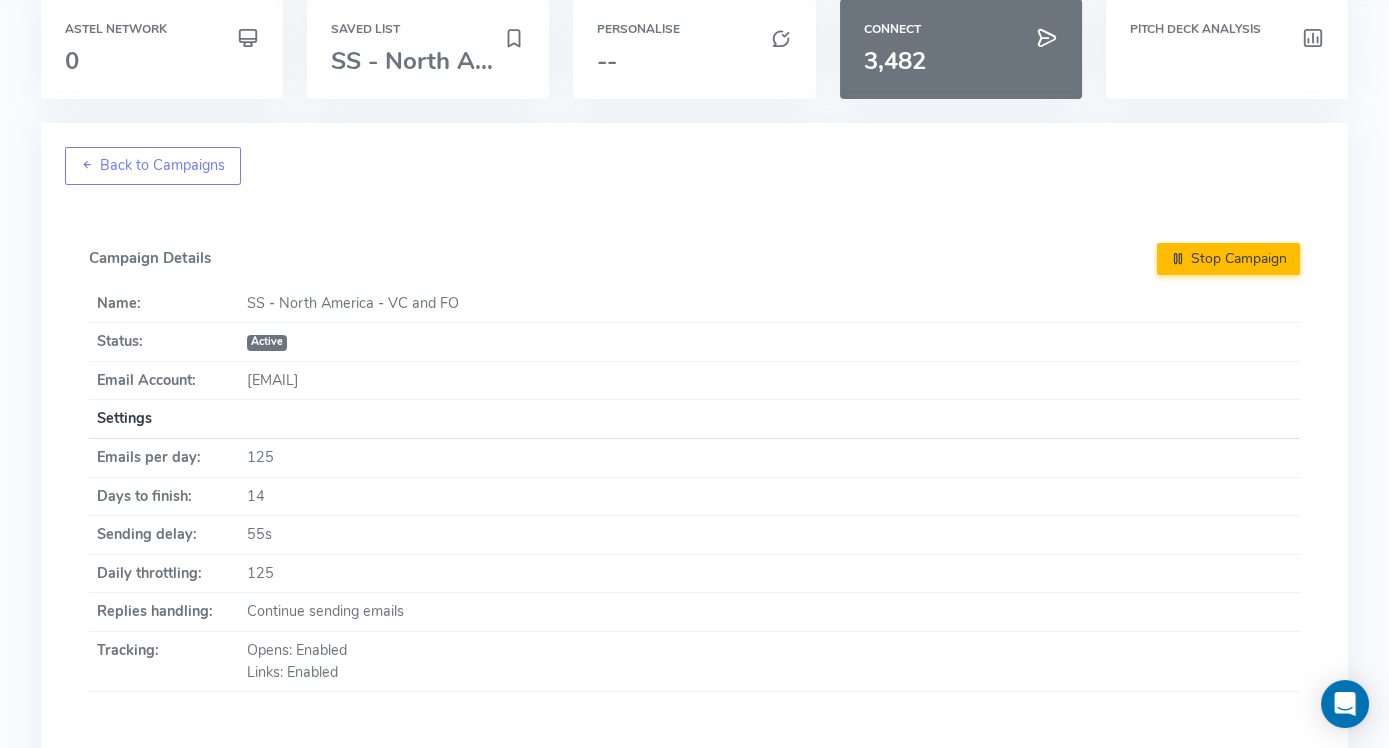 scroll, scrollTop: 0, scrollLeft: 0, axis: both 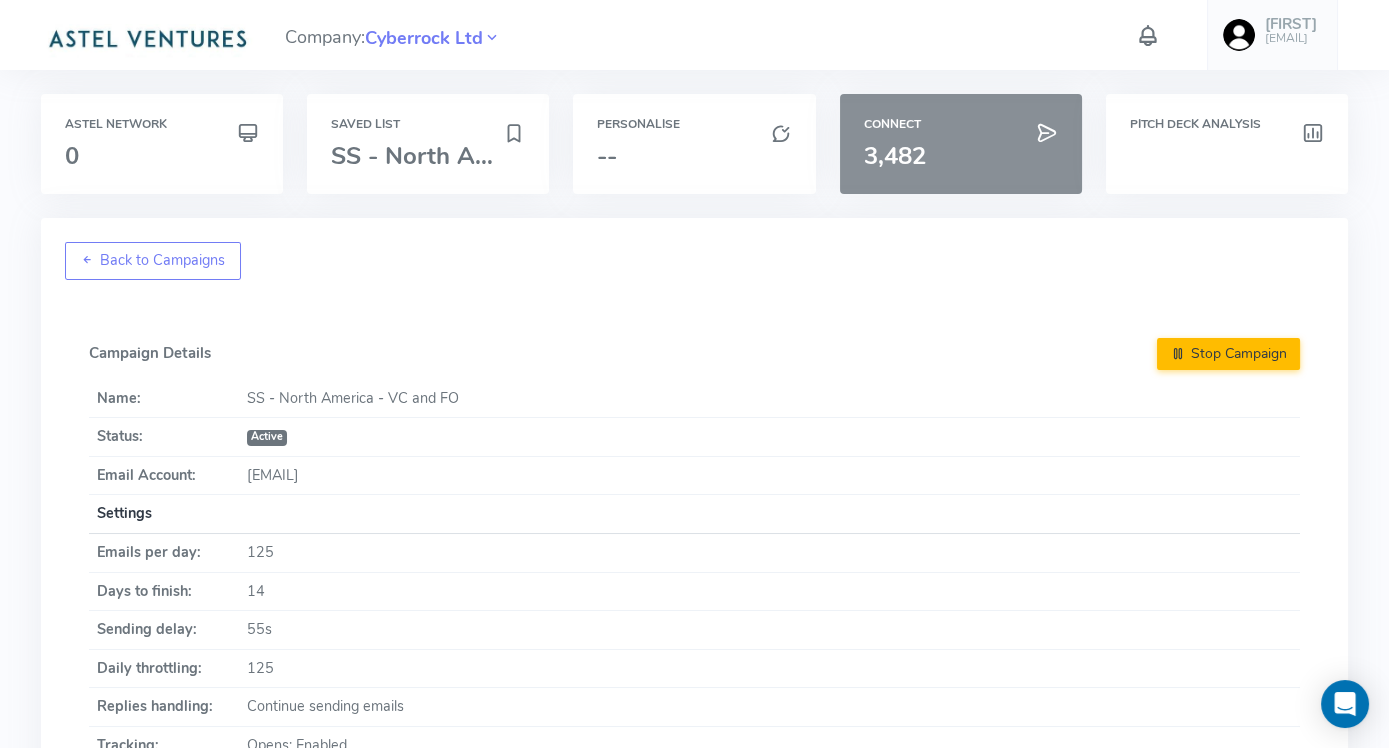 click on "3,482" at bounding box center [895, 156] 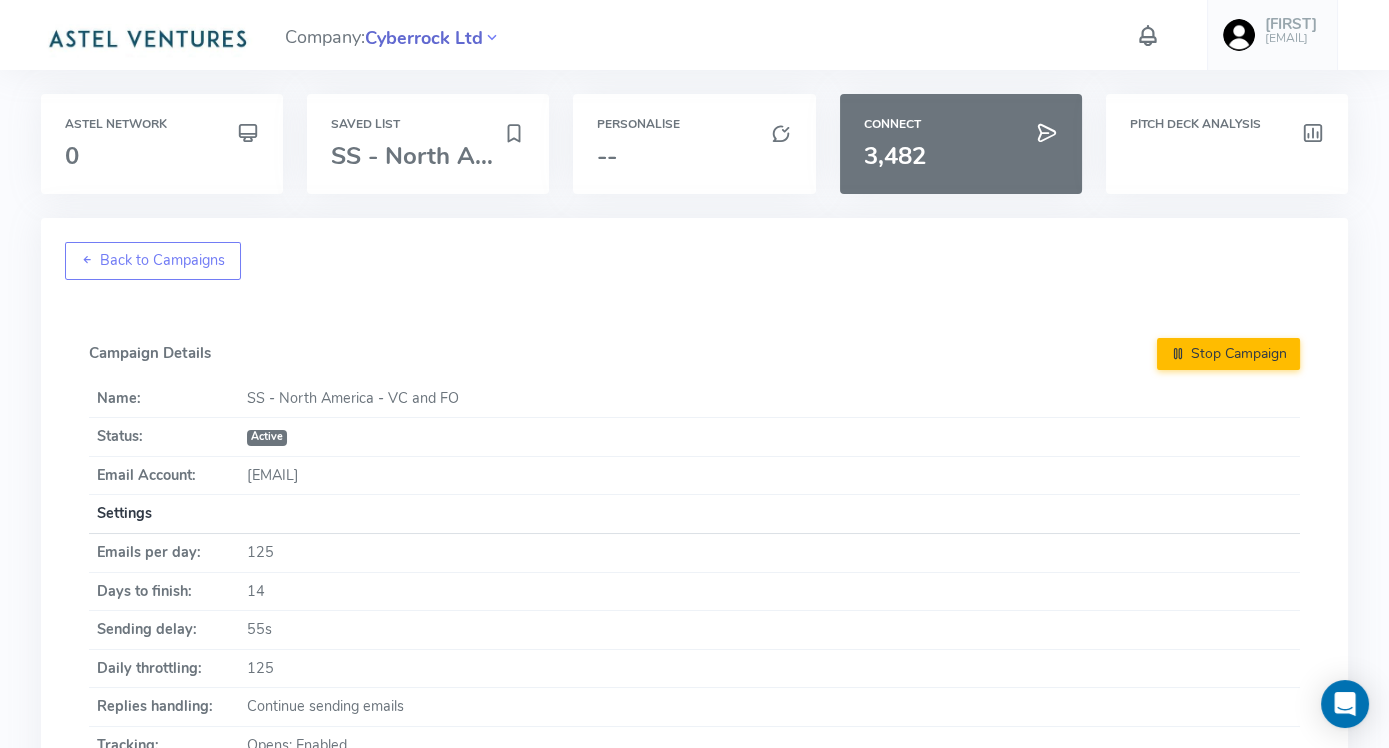 click on "Cyberrock Ltd" at bounding box center (424, 38) 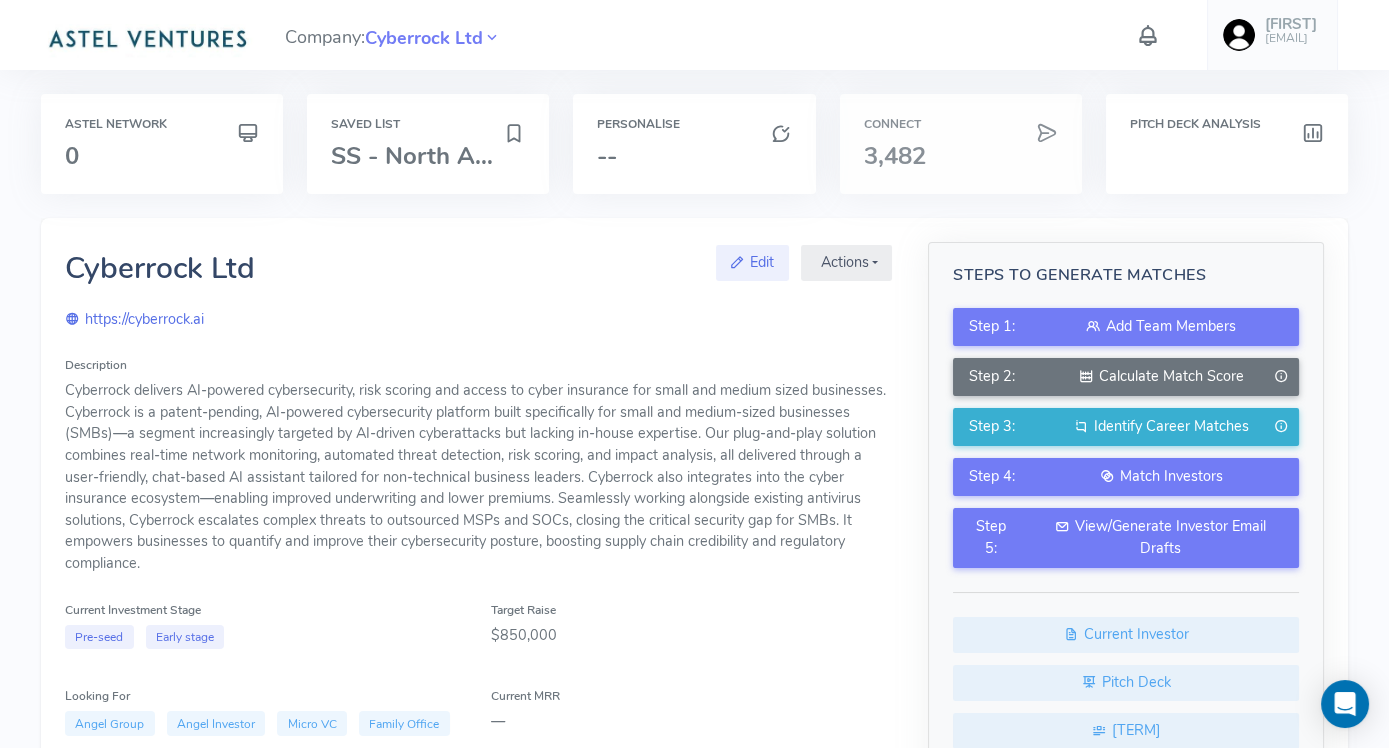 click on "3,482" at bounding box center (895, 156) 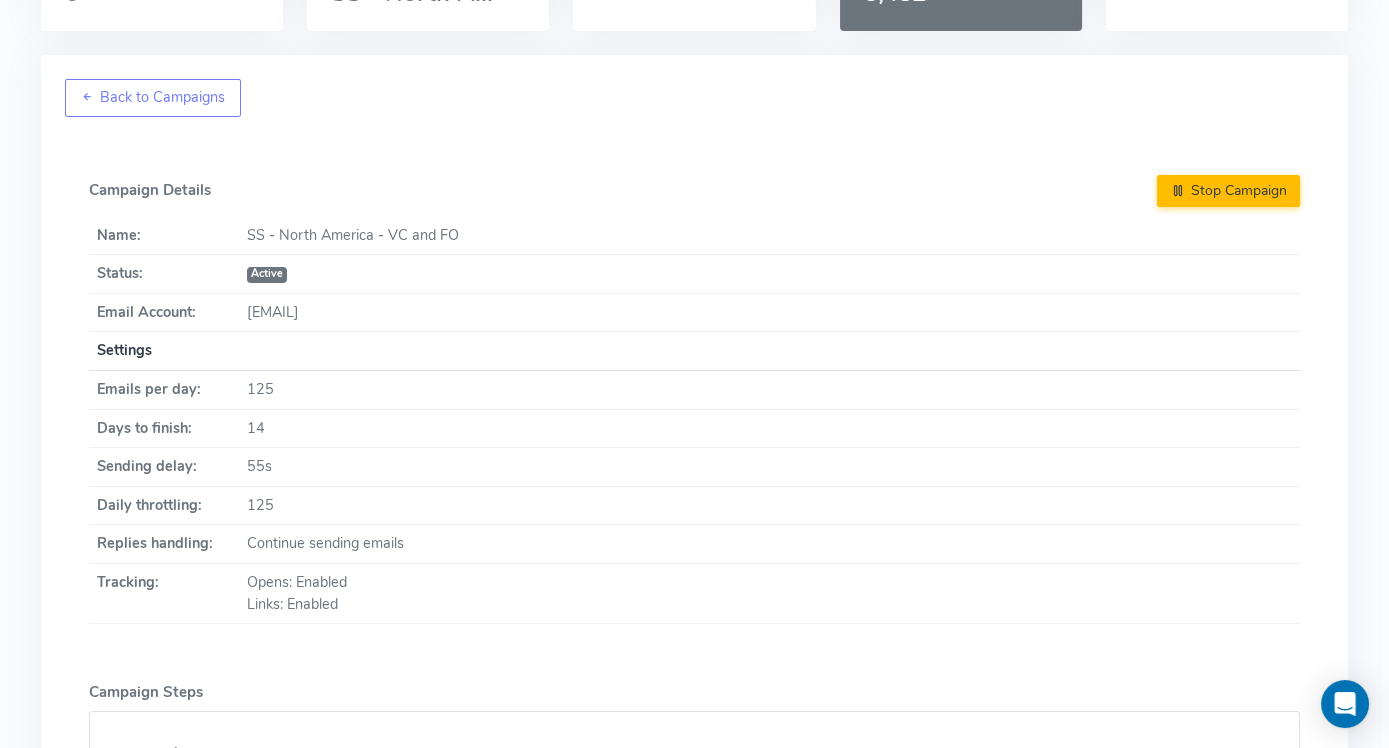 scroll, scrollTop: 0, scrollLeft: 0, axis: both 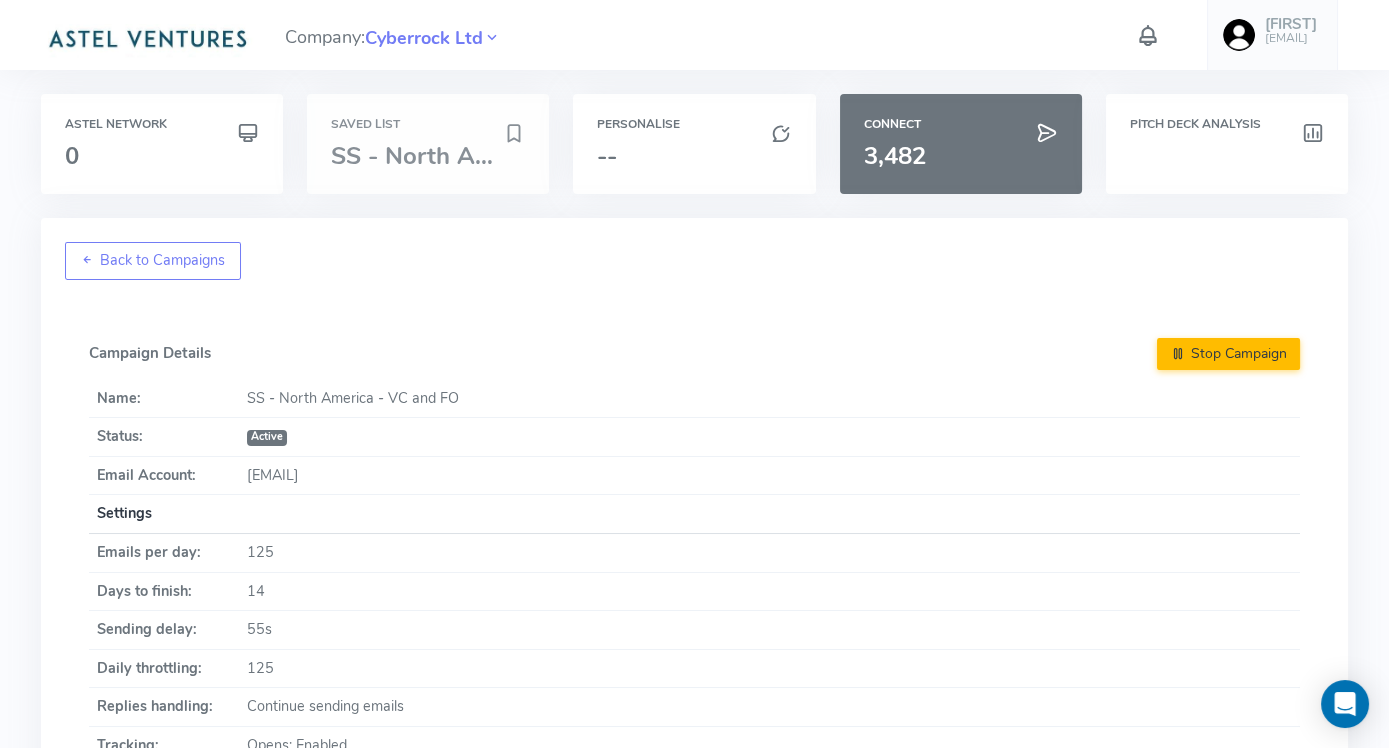 click on "SS - North Am..." at bounding box center (422, 156) 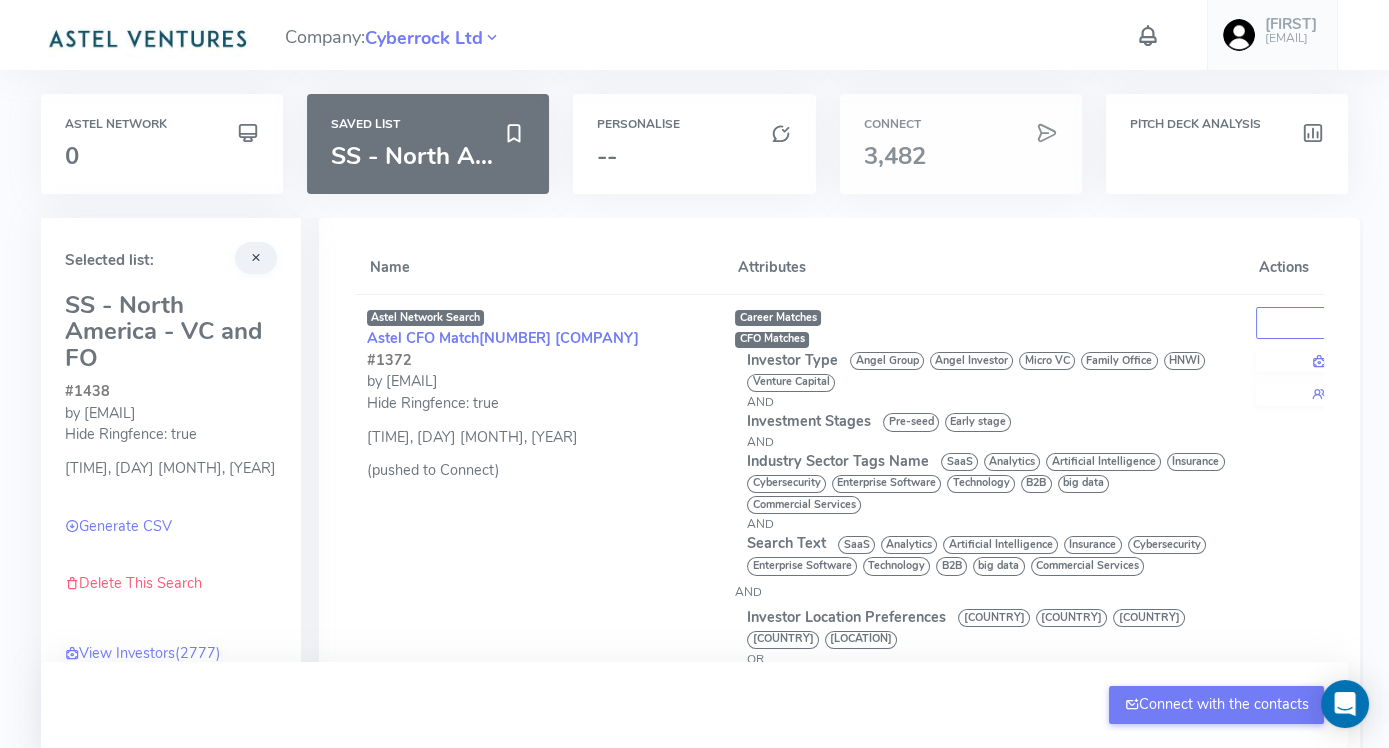 click on "3,482" at bounding box center (895, 156) 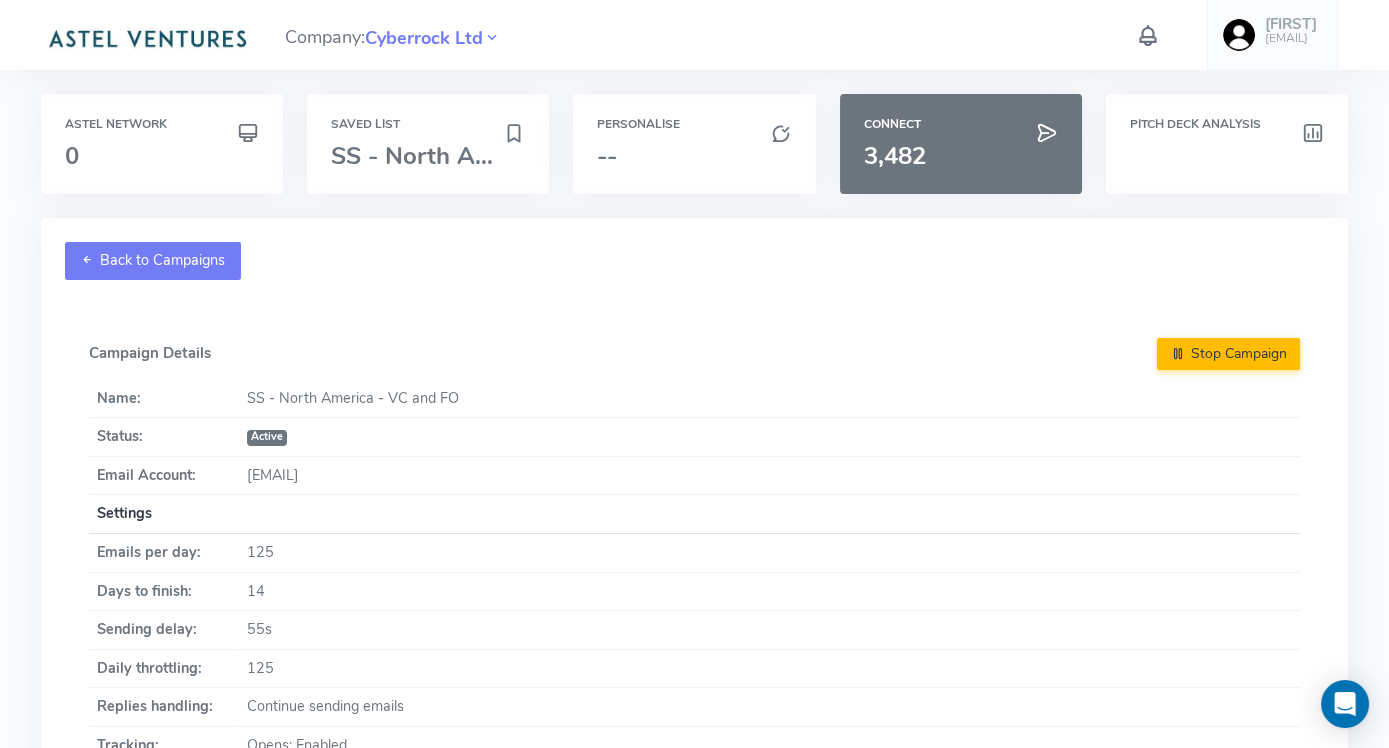 click on "Back to Campaigns" 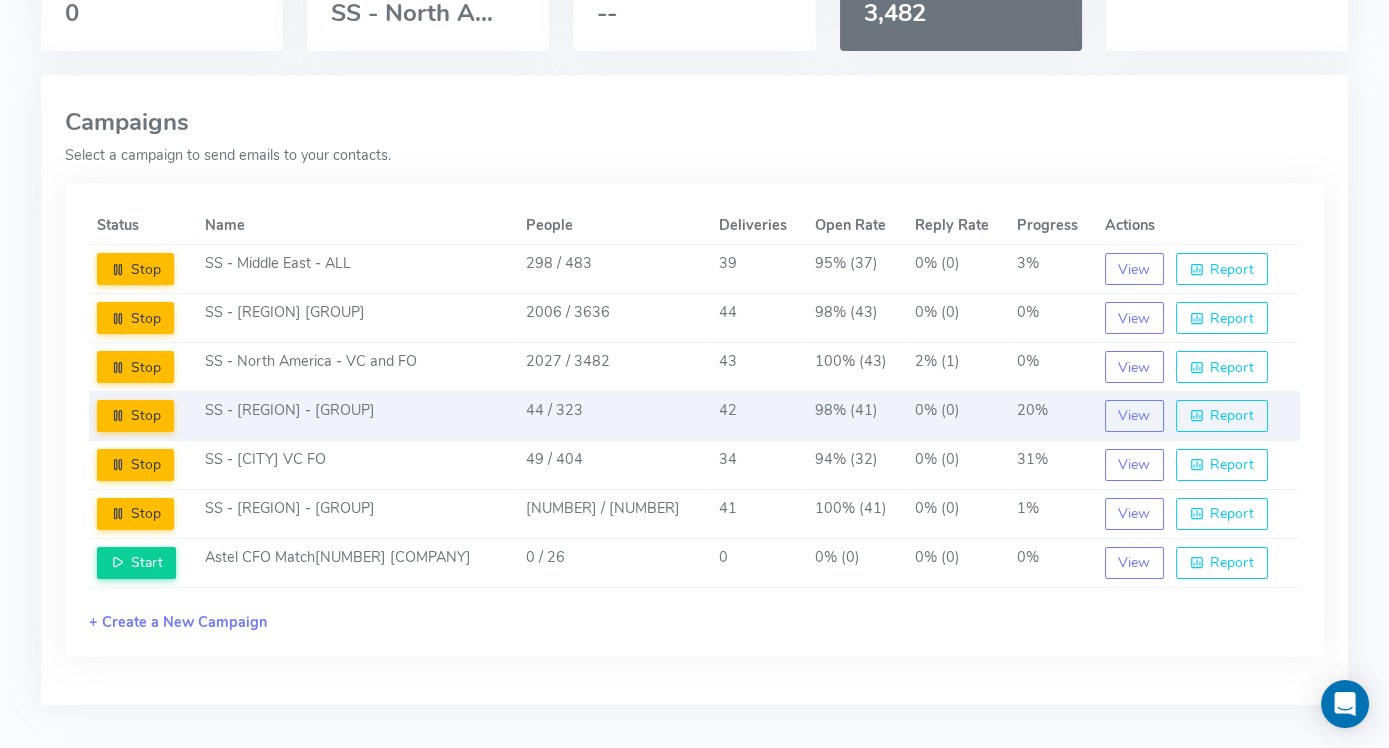 scroll, scrollTop: 144, scrollLeft: 0, axis: vertical 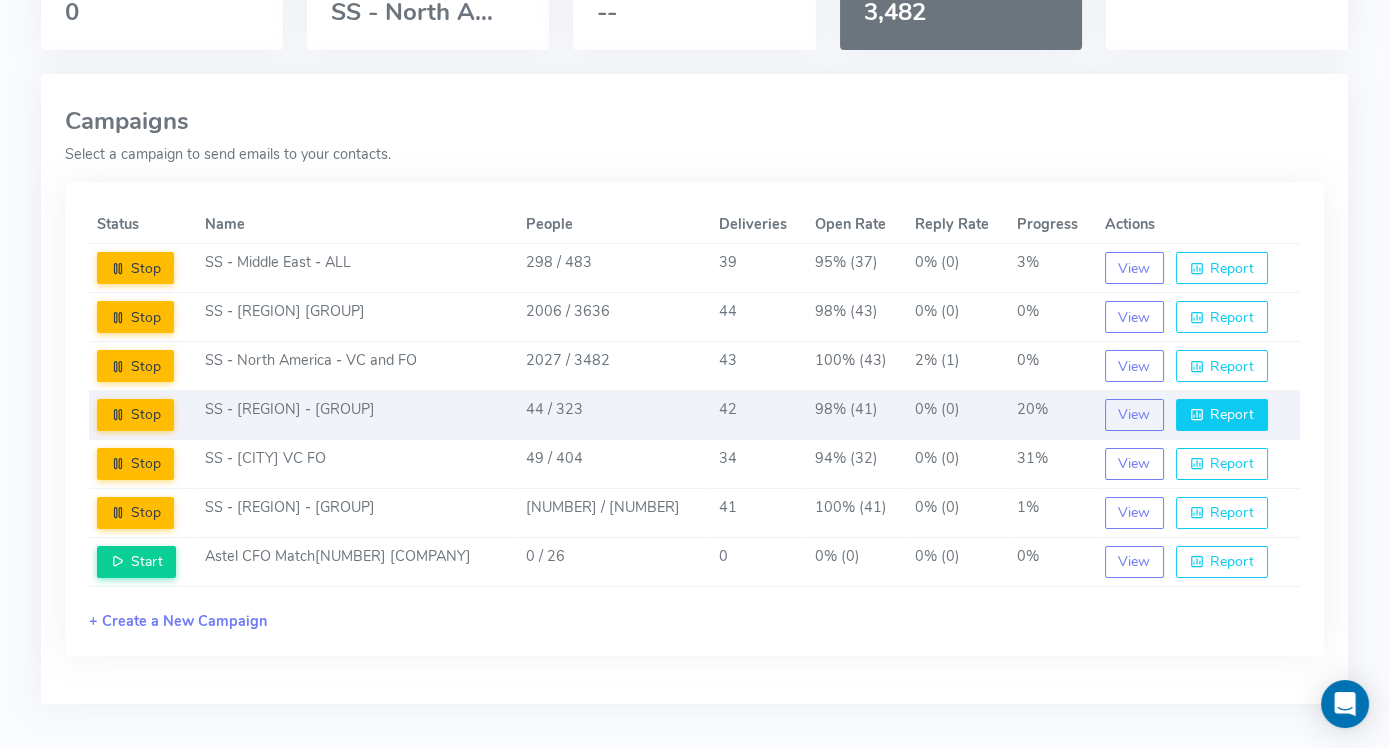 click on "Report" at bounding box center (1222, 415) 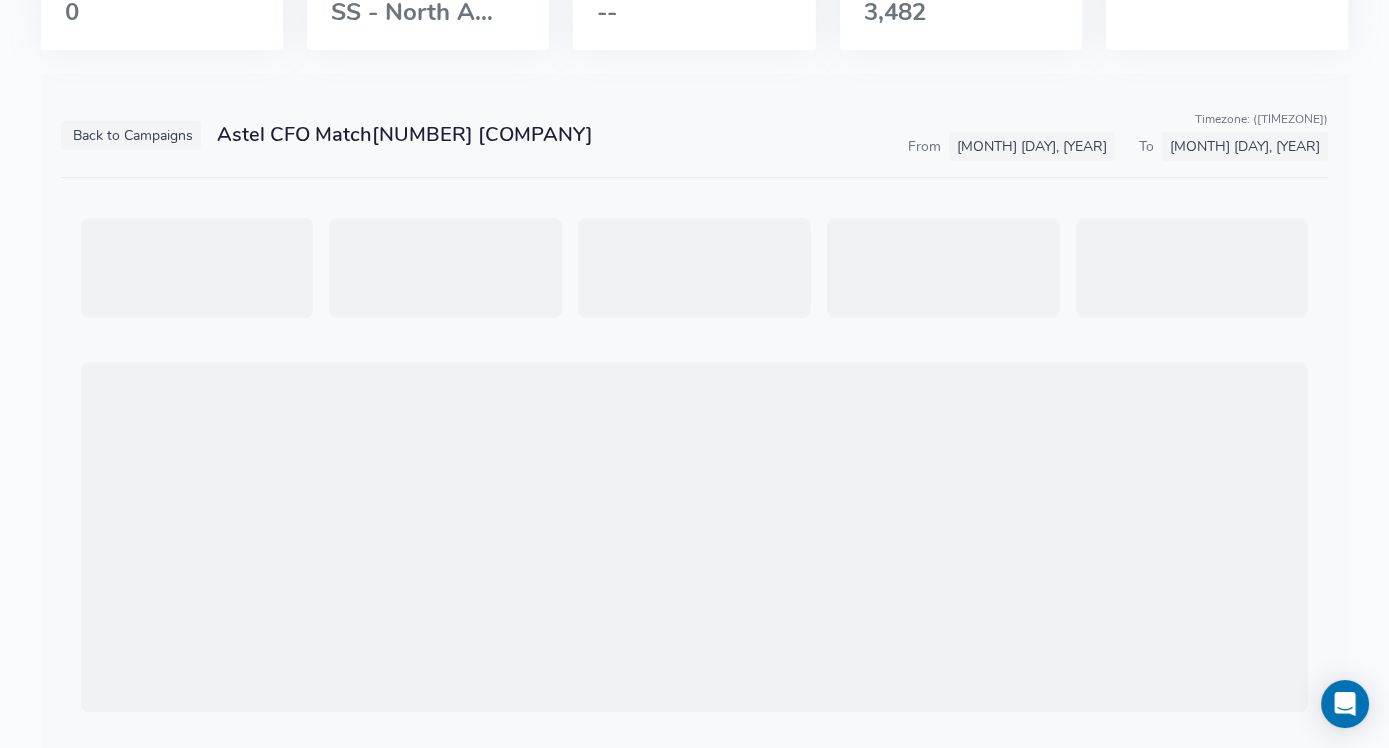 click on "Back to Campaigns" at bounding box center (133, 135) 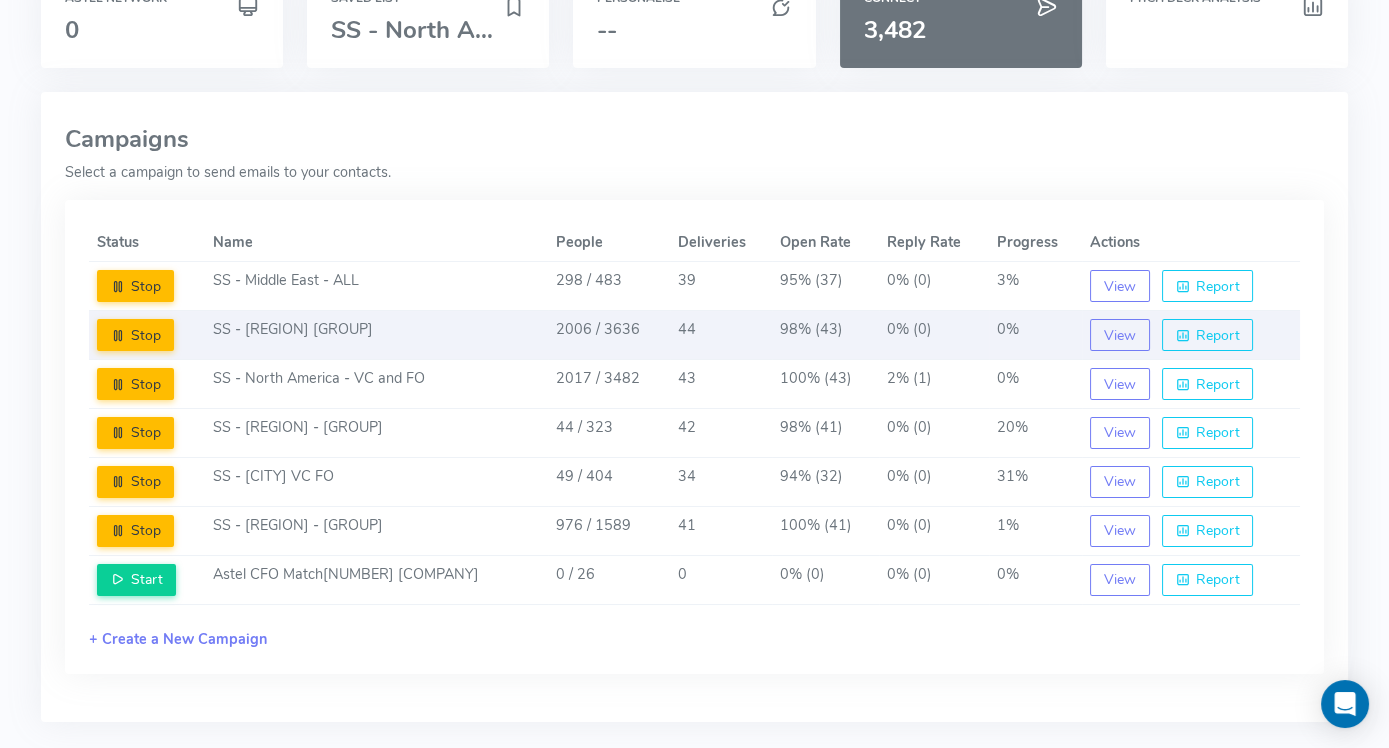 scroll, scrollTop: 0, scrollLeft: 0, axis: both 